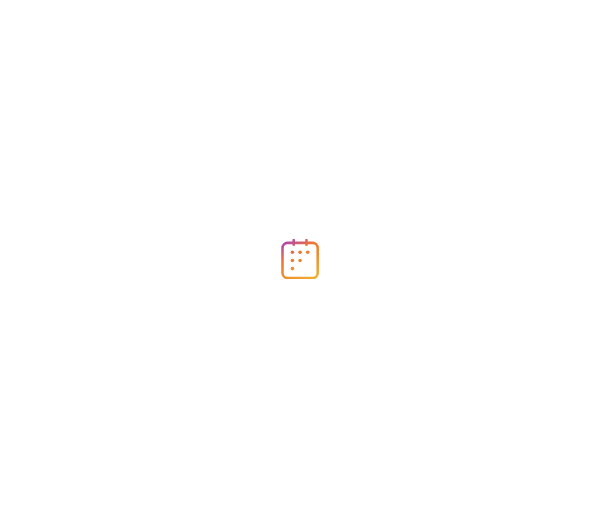 scroll, scrollTop: 0, scrollLeft: 0, axis: both 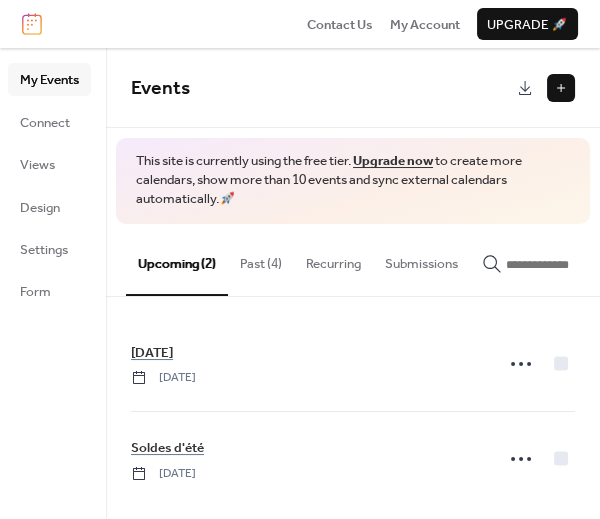 click on "Past  (4)" at bounding box center [261, 259] 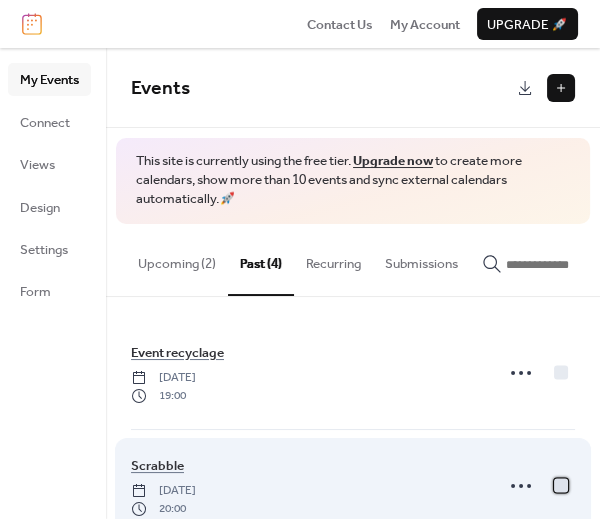 click at bounding box center [561, 485] 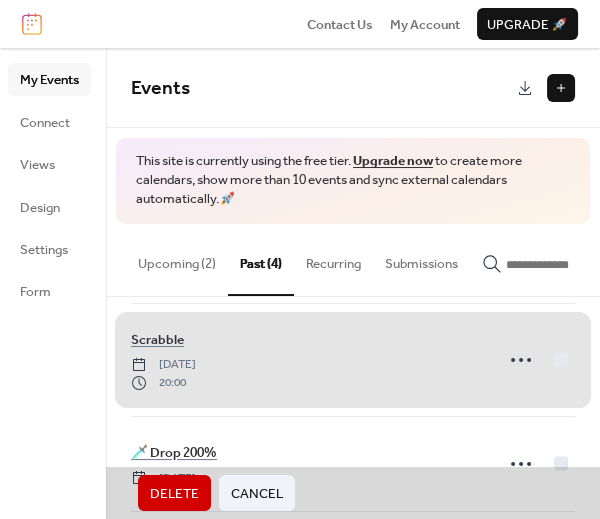 scroll, scrollTop: 189, scrollLeft: 0, axis: vertical 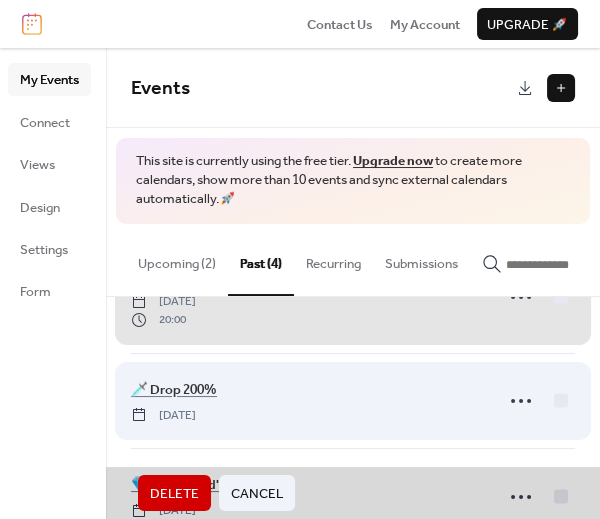 click on "🗡️ Drop 200% [DATE]" at bounding box center [353, 400] 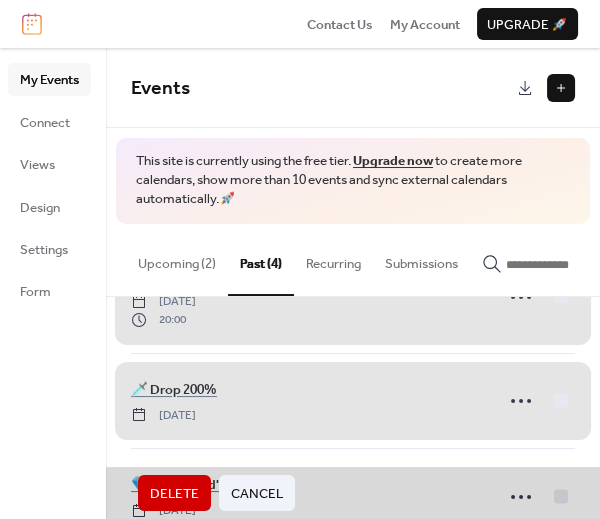 scroll, scrollTop: 234, scrollLeft: 0, axis: vertical 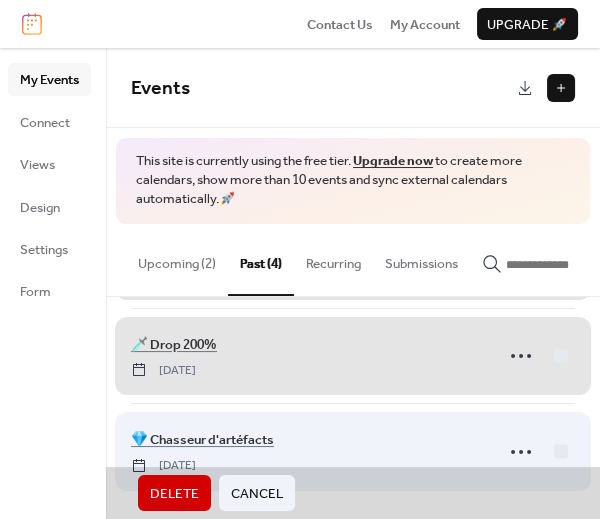 click on "💎 Chasseur d'artéfacts [DATE]" at bounding box center [353, 450] 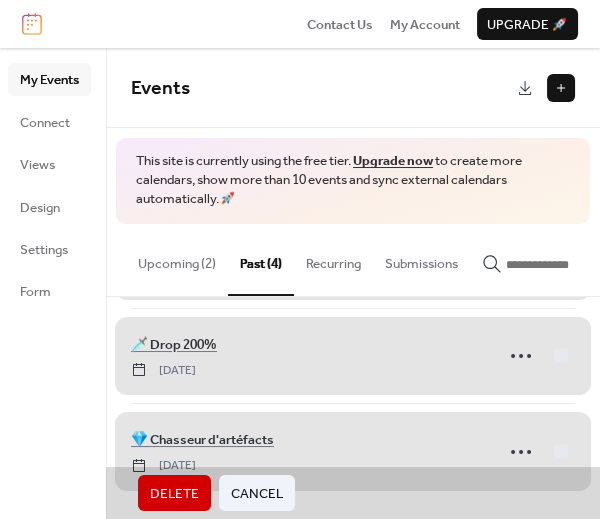 click on "Delete" at bounding box center (174, 494) 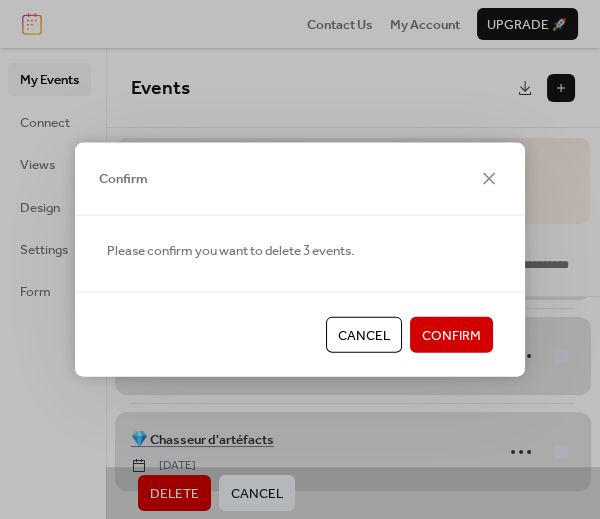 click on "Confirm" at bounding box center (451, 335) 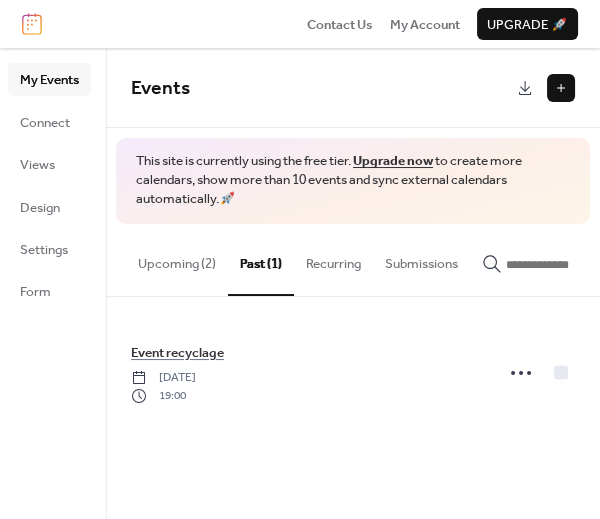 scroll, scrollTop: 0, scrollLeft: 0, axis: both 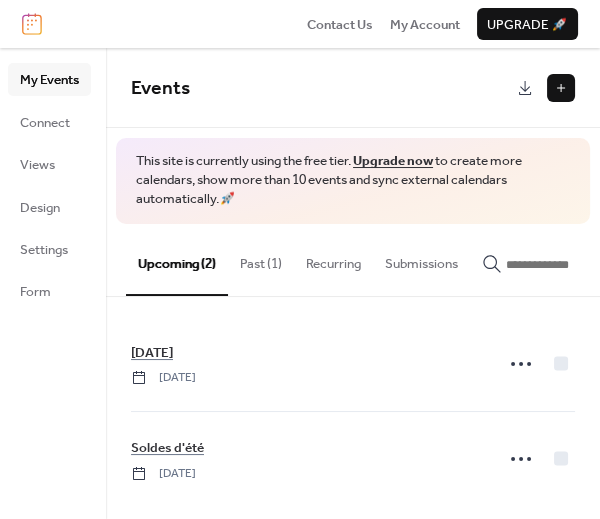 click at bounding box center (561, 88) 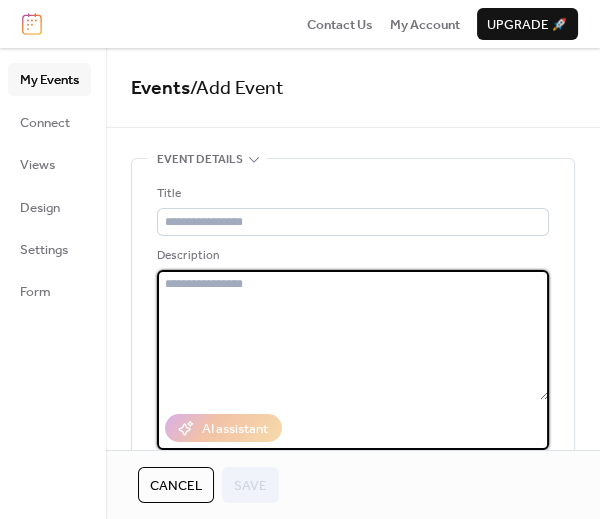 click at bounding box center [353, 335] 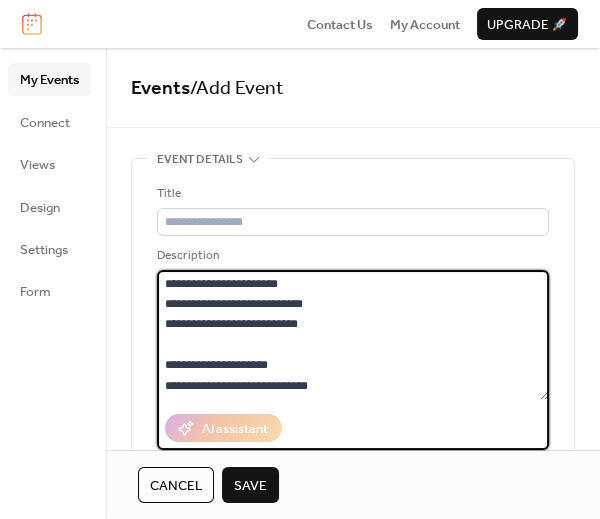 scroll, scrollTop: 99, scrollLeft: 0, axis: vertical 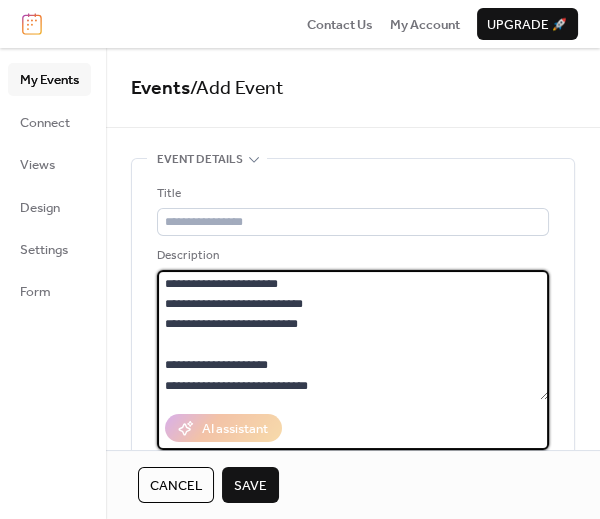 drag, startPoint x: 323, startPoint y: 392, endPoint x: 157, endPoint y: 351, distance: 170.9883 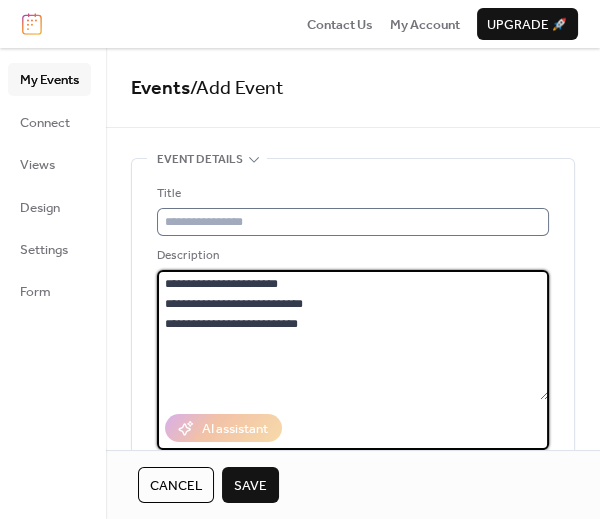 type on "**********" 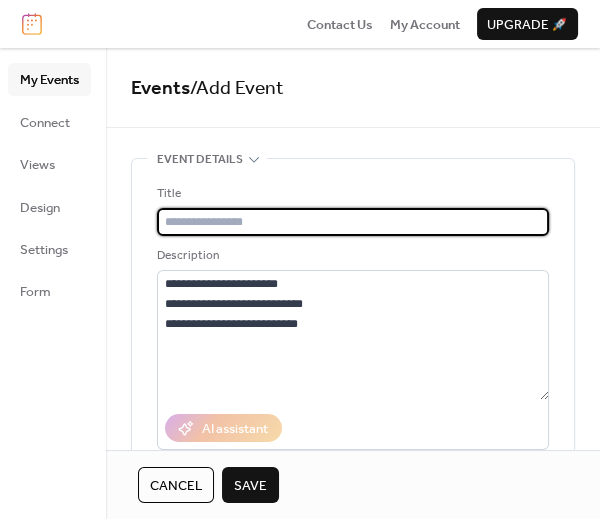 click at bounding box center [353, 222] 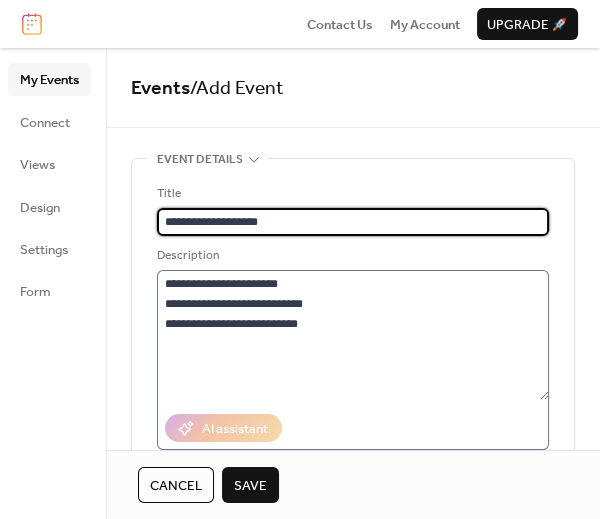 type on "**********" 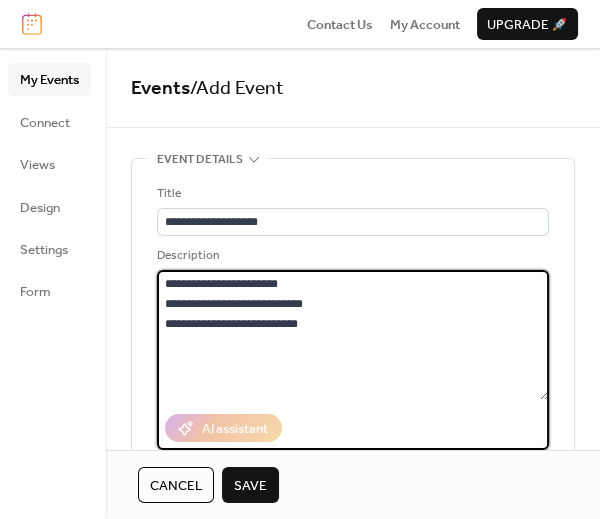 click on "**********" at bounding box center [353, 335] 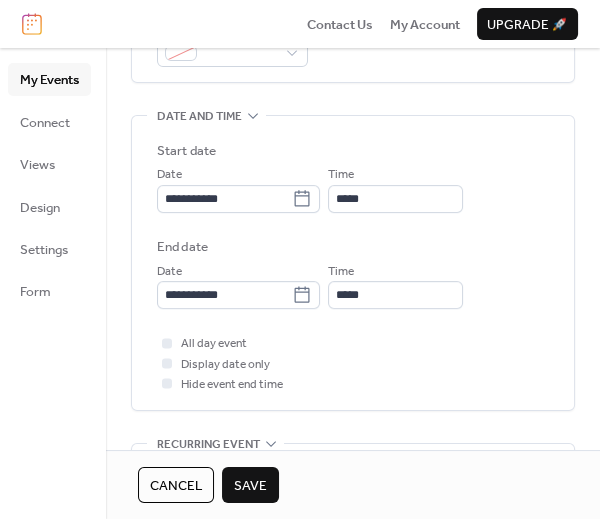 scroll, scrollTop: 567, scrollLeft: 0, axis: vertical 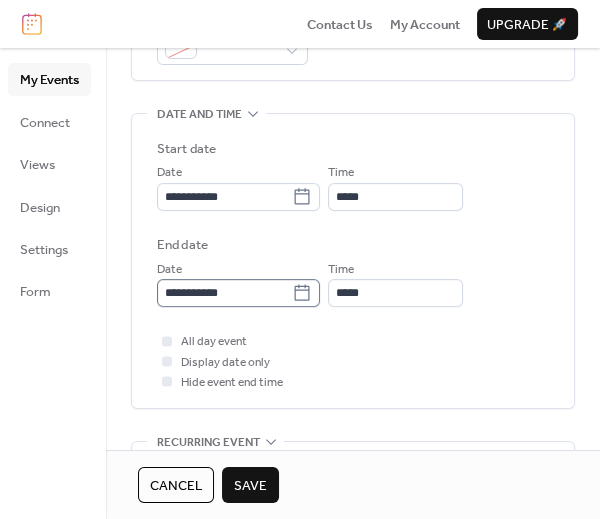 type on "**********" 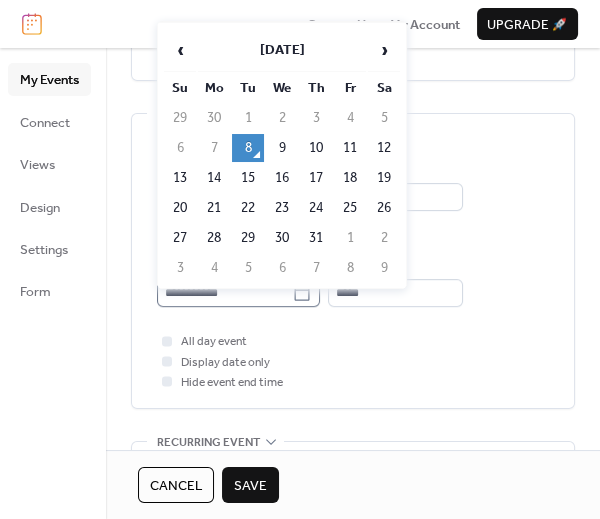 click 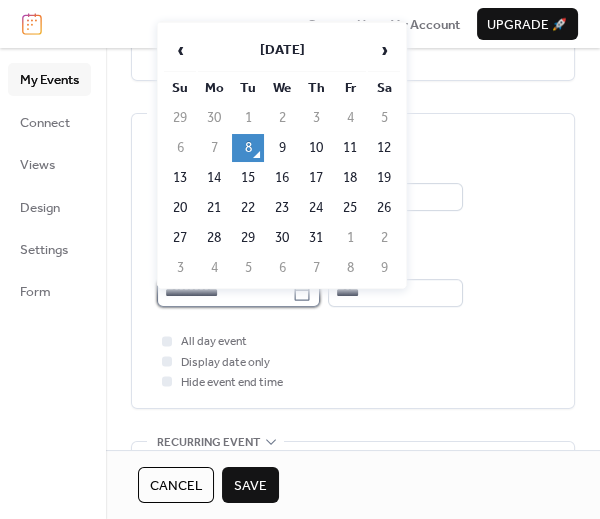 click on "**********" at bounding box center (224, 293) 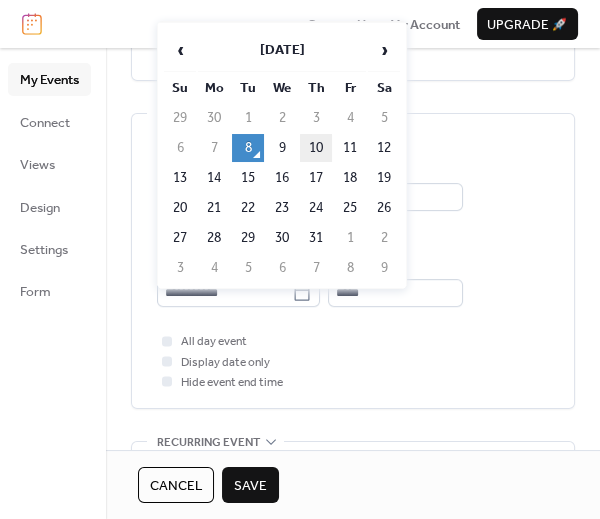 click on "10" at bounding box center (316, 148) 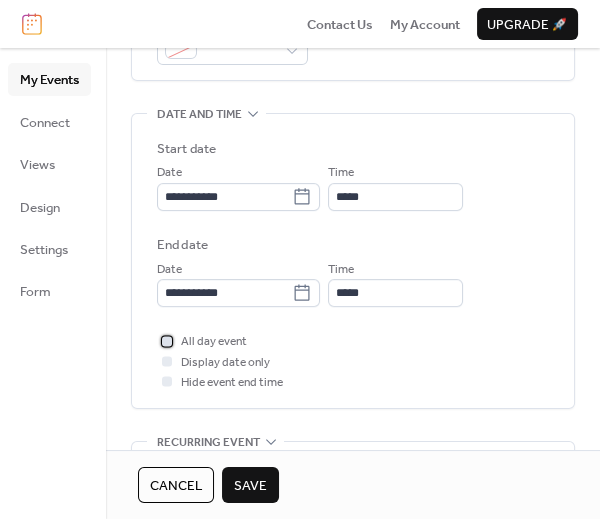 click on "All day event" at bounding box center (214, 342) 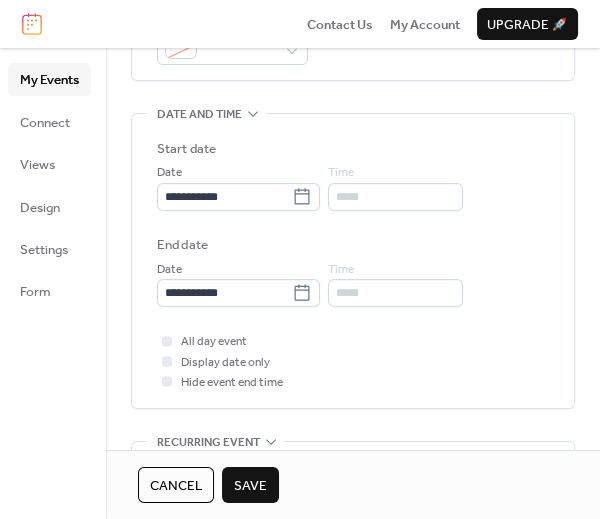 click on "Save" at bounding box center (250, 486) 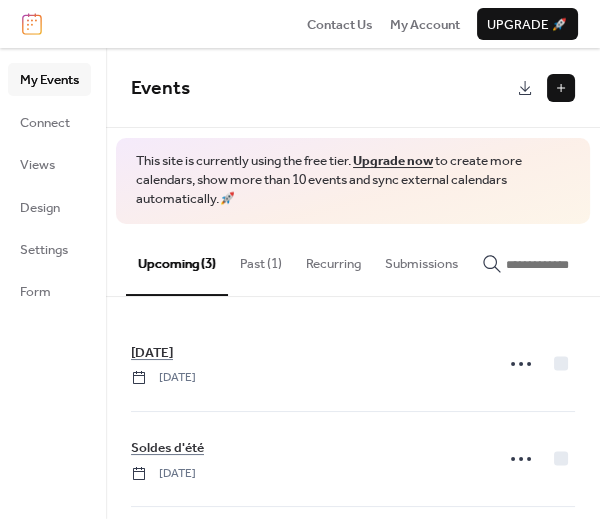 click at bounding box center [561, 88] 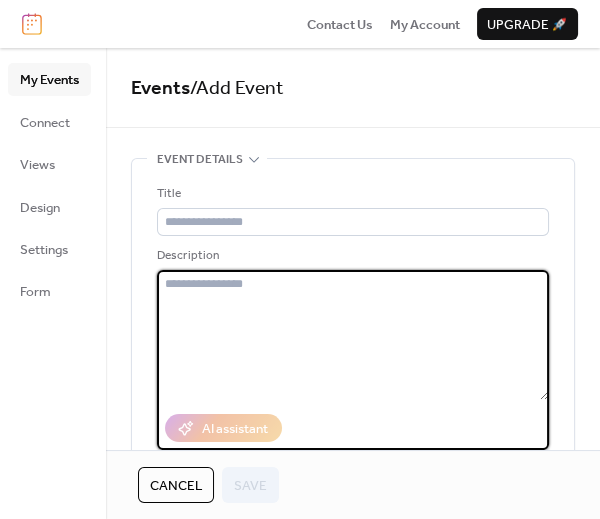 click at bounding box center (353, 335) 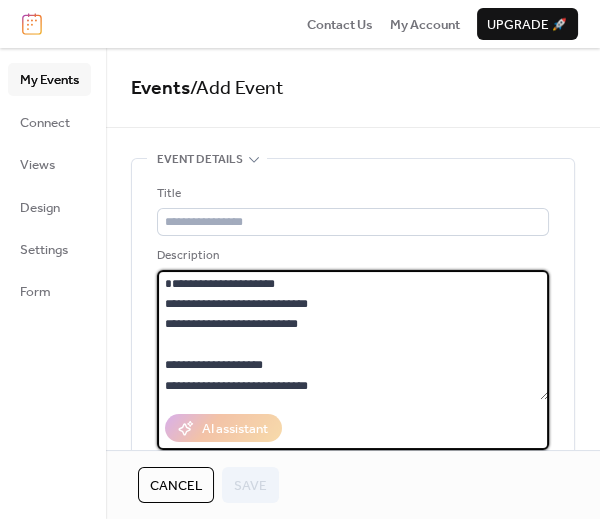 scroll, scrollTop: 39, scrollLeft: 0, axis: vertical 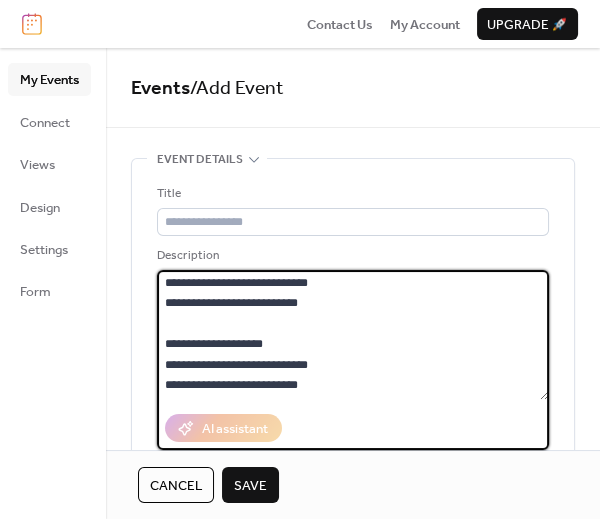drag, startPoint x: 340, startPoint y: 391, endPoint x: 176, endPoint y: 323, distance: 177.53873 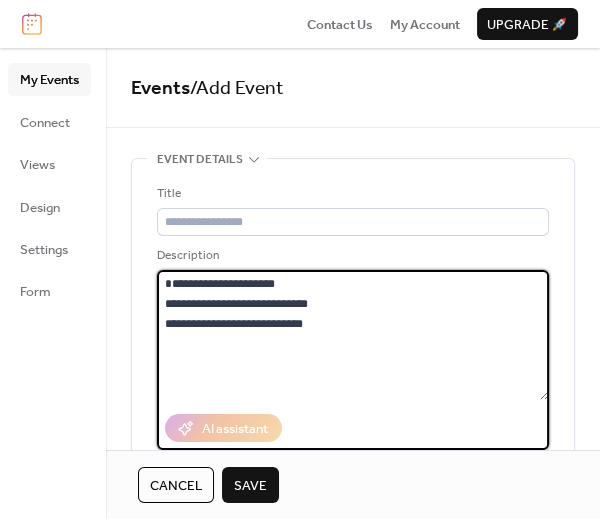 scroll, scrollTop: 0, scrollLeft: 0, axis: both 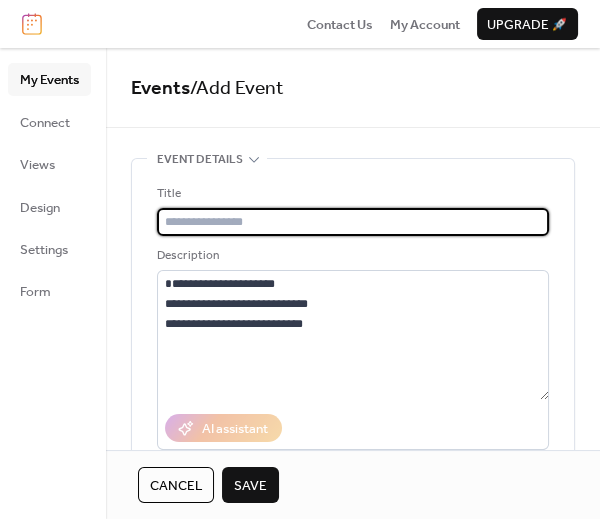 click at bounding box center (353, 222) 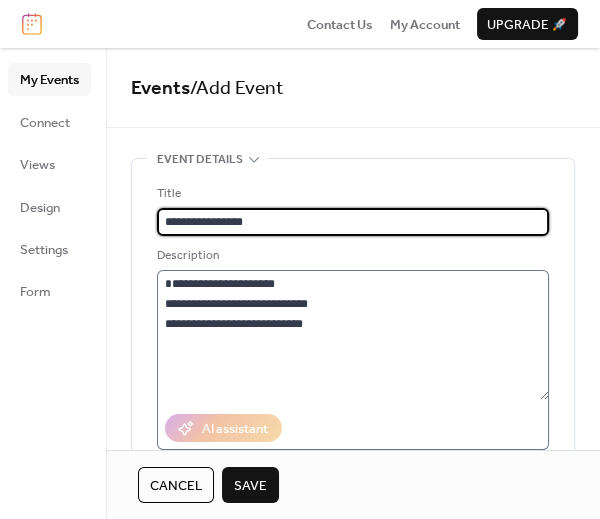 type on "**********" 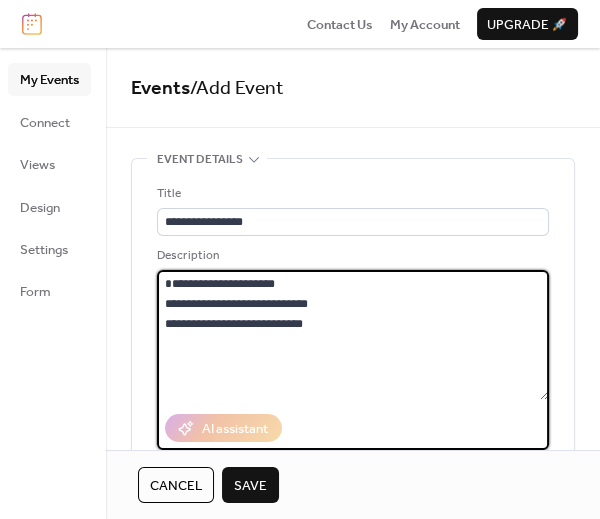 drag, startPoint x: 306, startPoint y: 308, endPoint x: 139, endPoint y: 262, distance: 173.21951 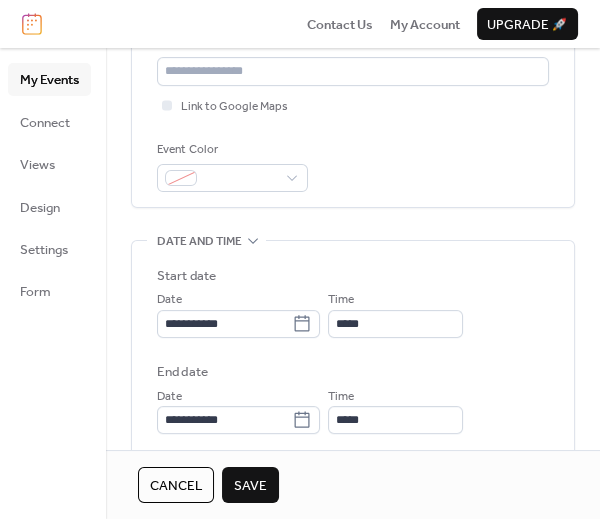scroll, scrollTop: 441, scrollLeft: 0, axis: vertical 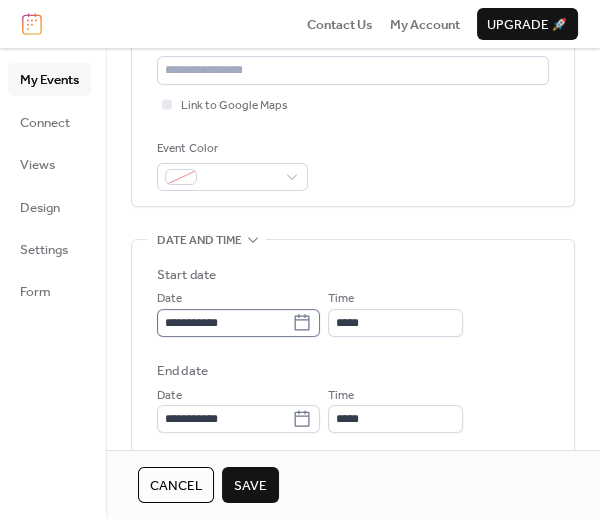 type on "**********" 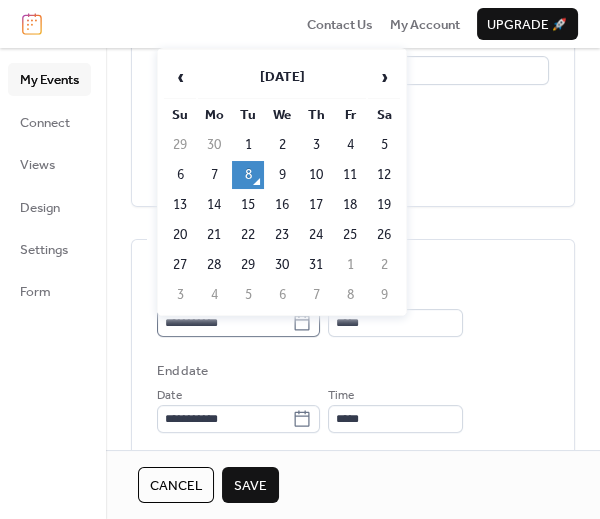 click 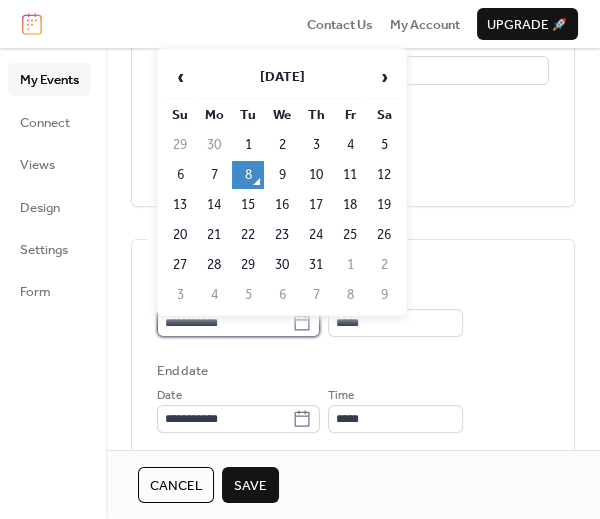 click on "**********" at bounding box center (224, 323) 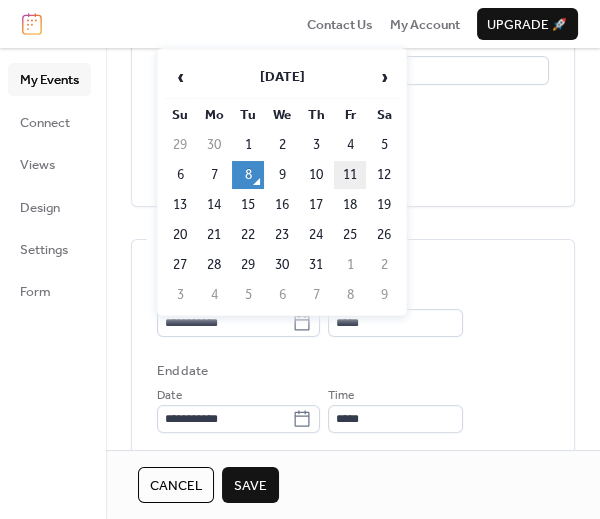 click on "11" at bounding box center (350, 175) 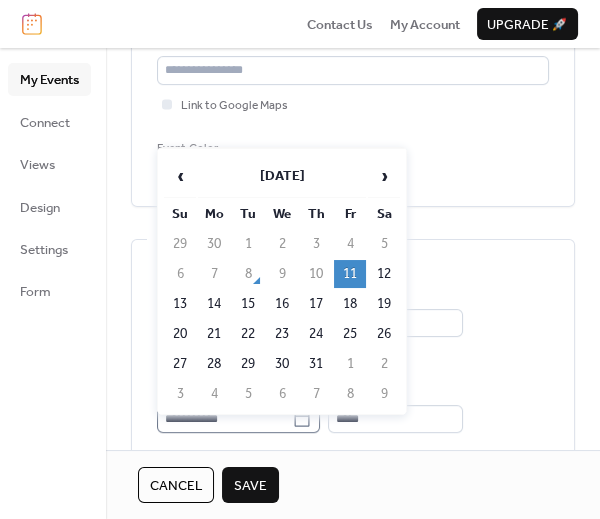 click 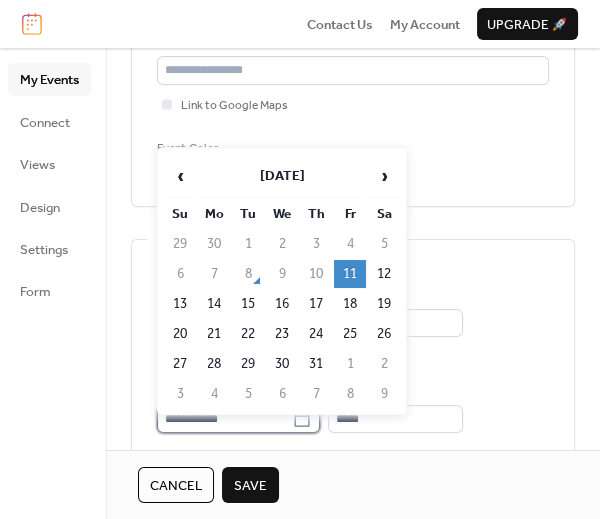 click on "**********" at bounding box center [224, 419] 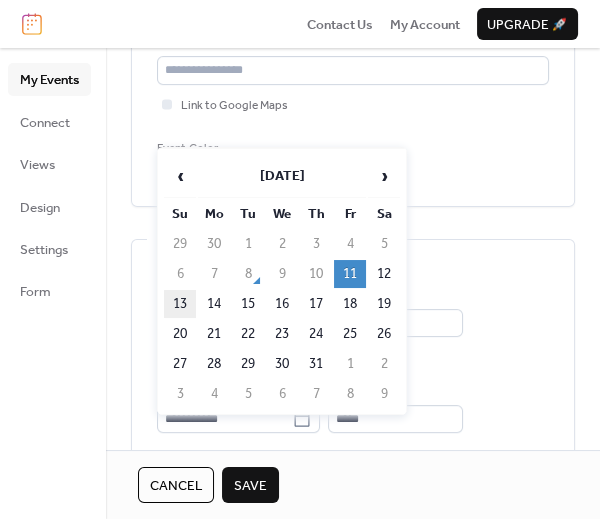 click on "13" at bounding box center (180, 304) 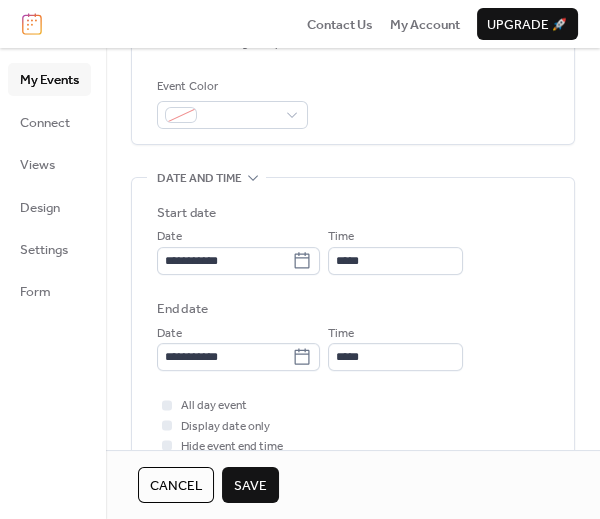 scroll, scrollTop: 504, scrollLeft: 0, axis: vertical 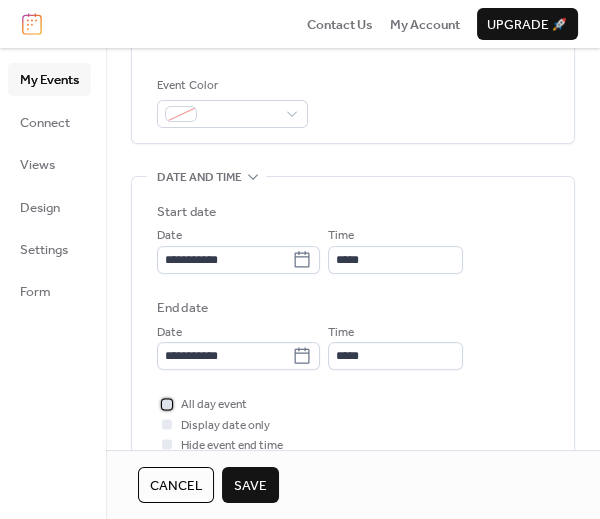 click at bounding box center (167, 404) 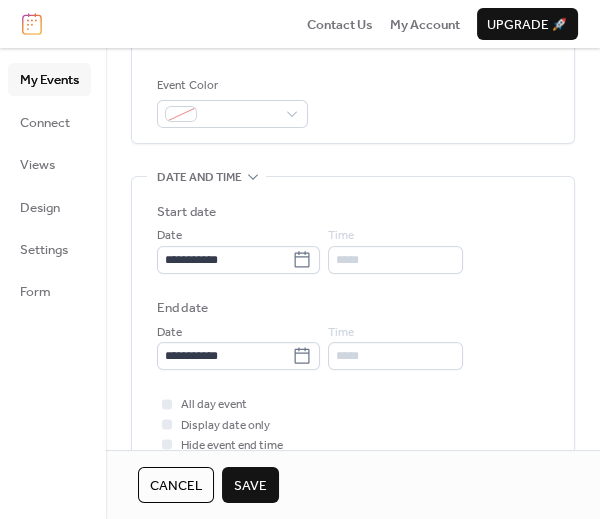 click on "Save" at bounding box center [250, 486] 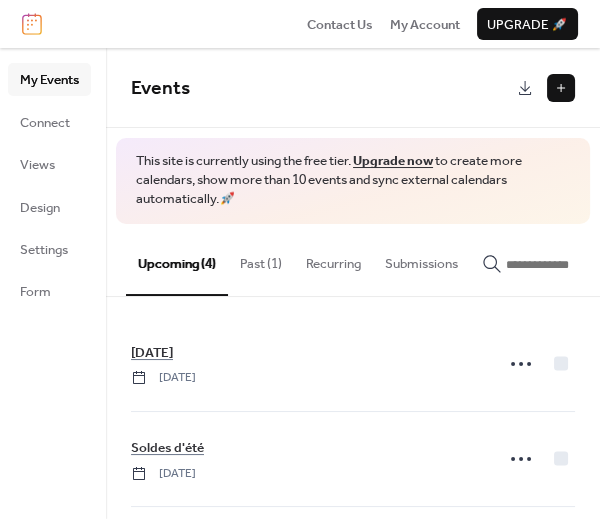 click at bounding box center [561, 88] 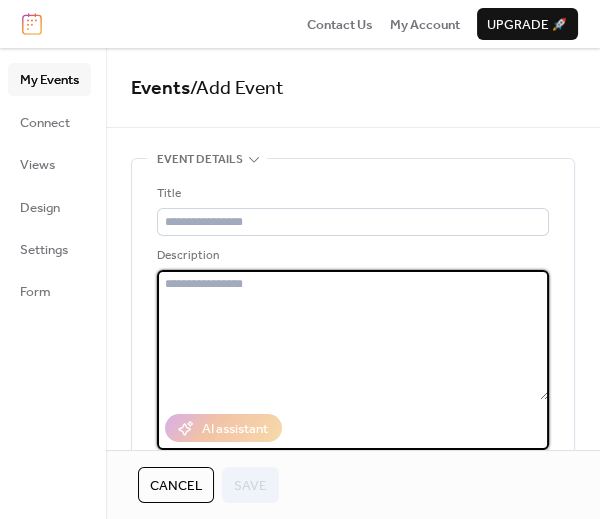 click at bounding box center [353, 335] 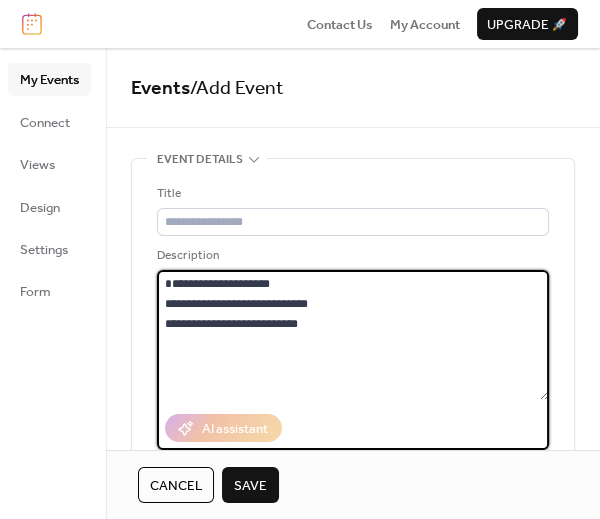click on "**********" at bounding box center (353, 335) 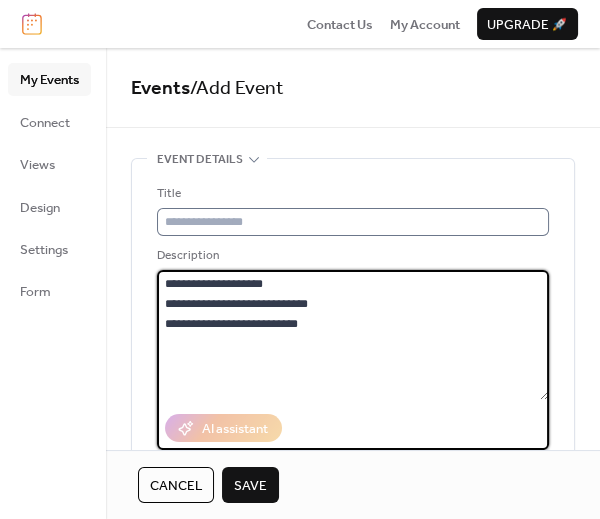 type on "**********" 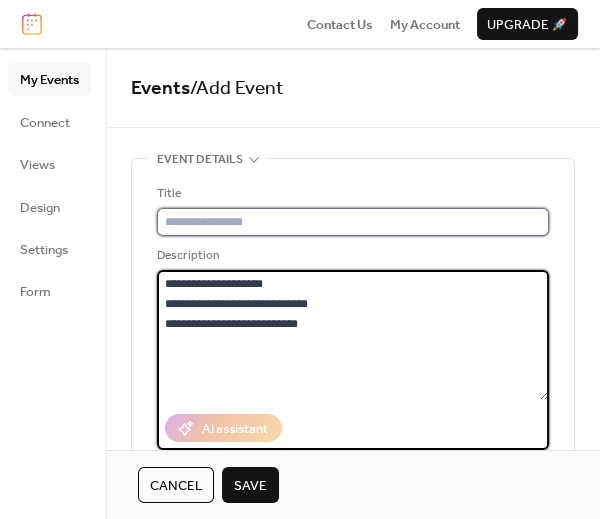 click at bounding box center [353, 222] 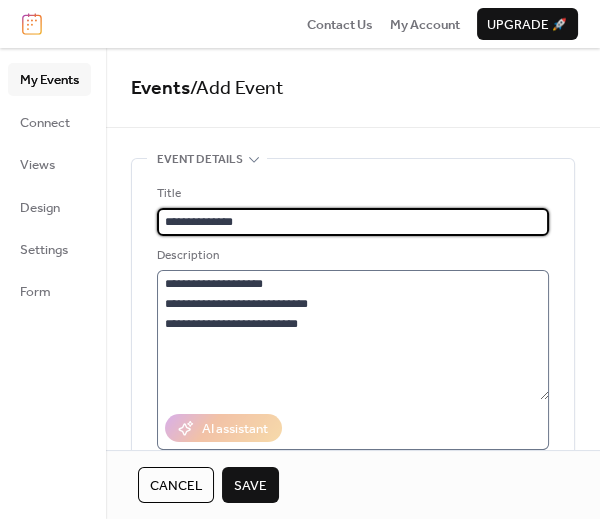 type on "**********" 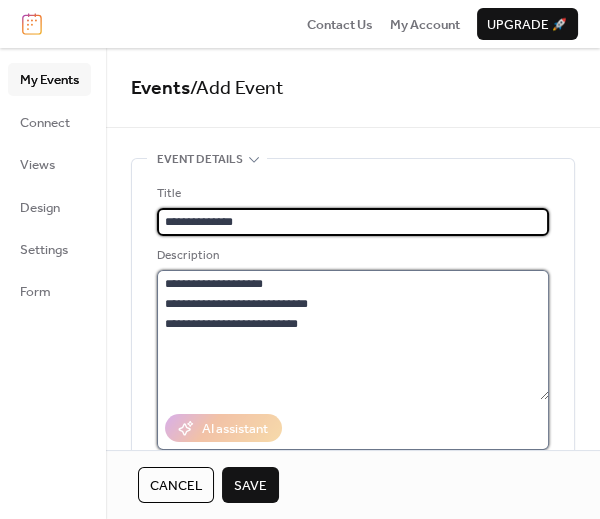 click on "**********" at bounding box center [353, 335] 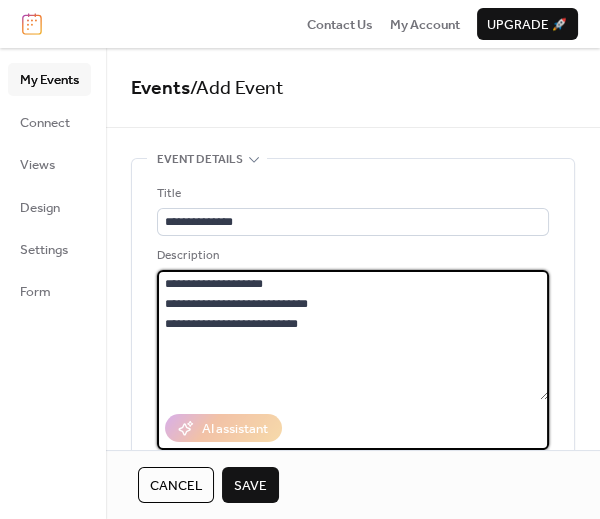 click on "**********" at bounding box center [353, 335] 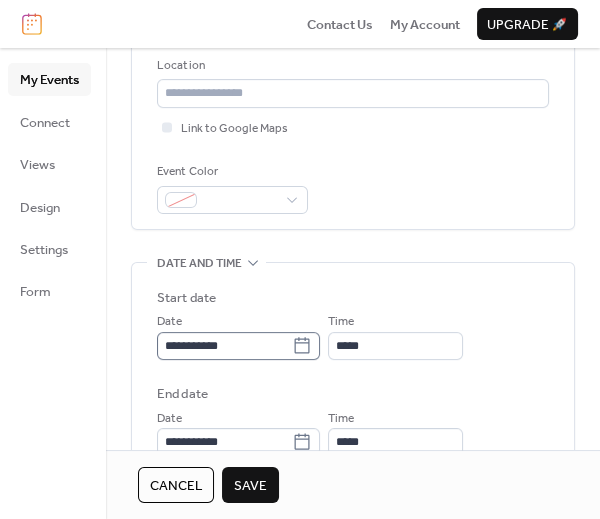scroll, scrollTop: 441, scrollLeft: 0, axis: vertical 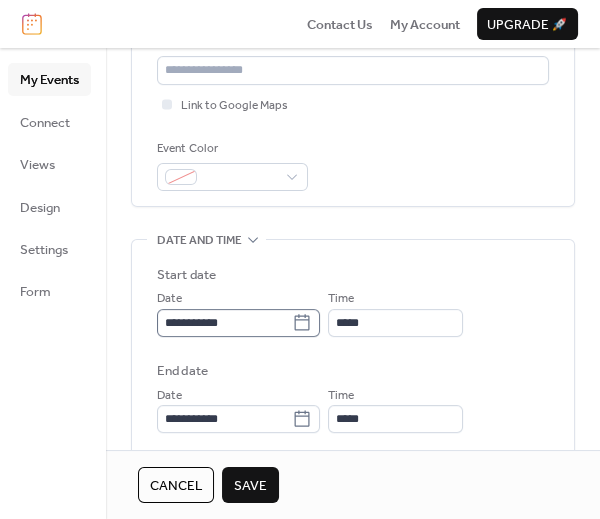 type on "**********" 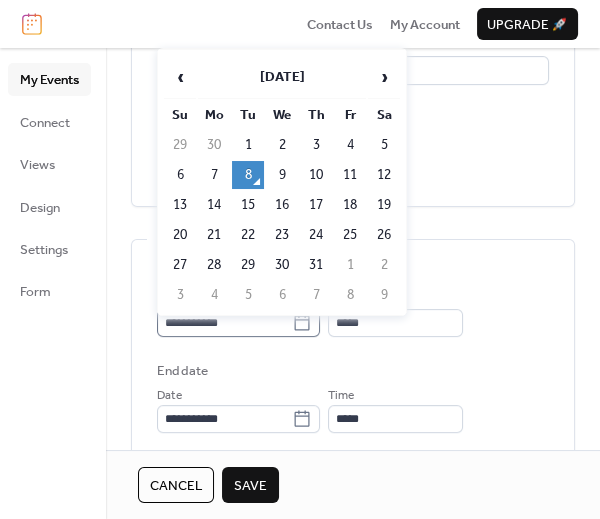 click 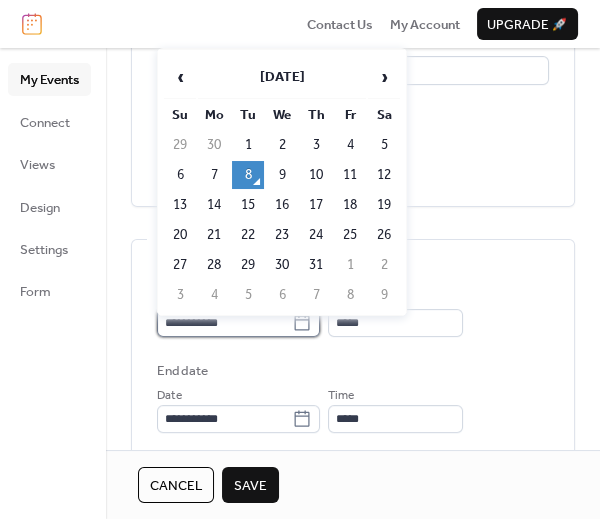 click on "**********" at bounding box center (224, 323) 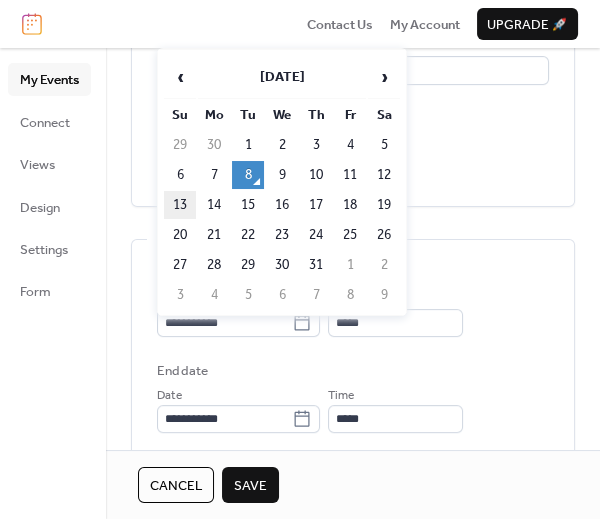 click on "13" at bounding box center (180, 205) 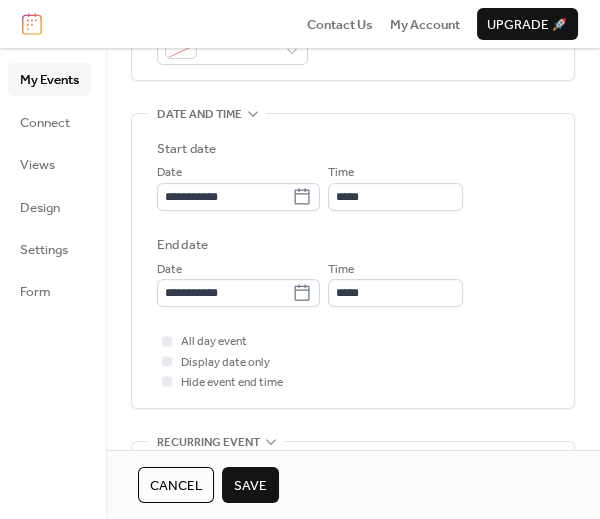 scroll, scrollTop: 630, scrollLeft: 0, axis: vertical 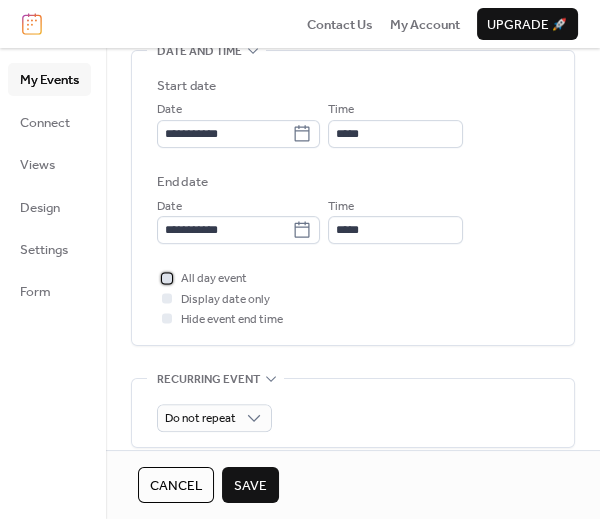 click at bounding box center [167, 278] 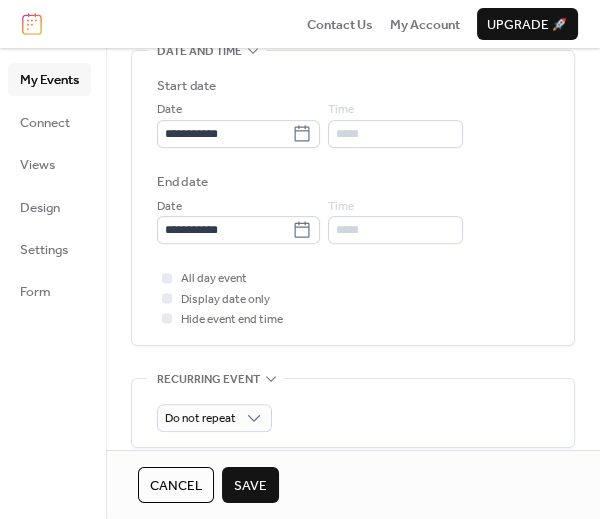 click on "Save" at bounding box center [250, 486] 